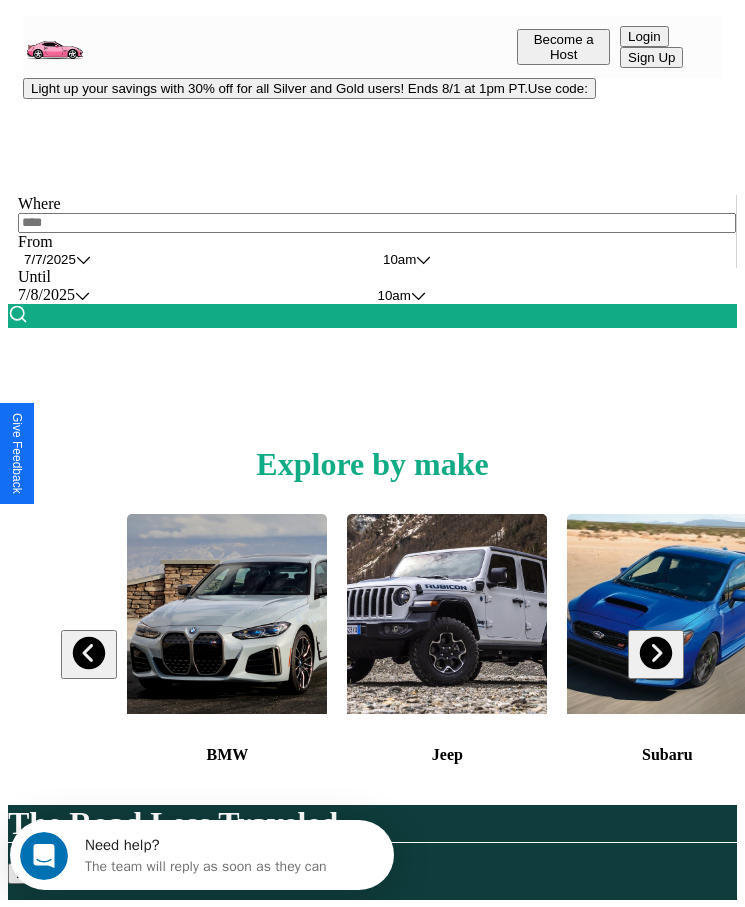 scroll, scrollTop: 0, scrollLeft: 0, axis: both 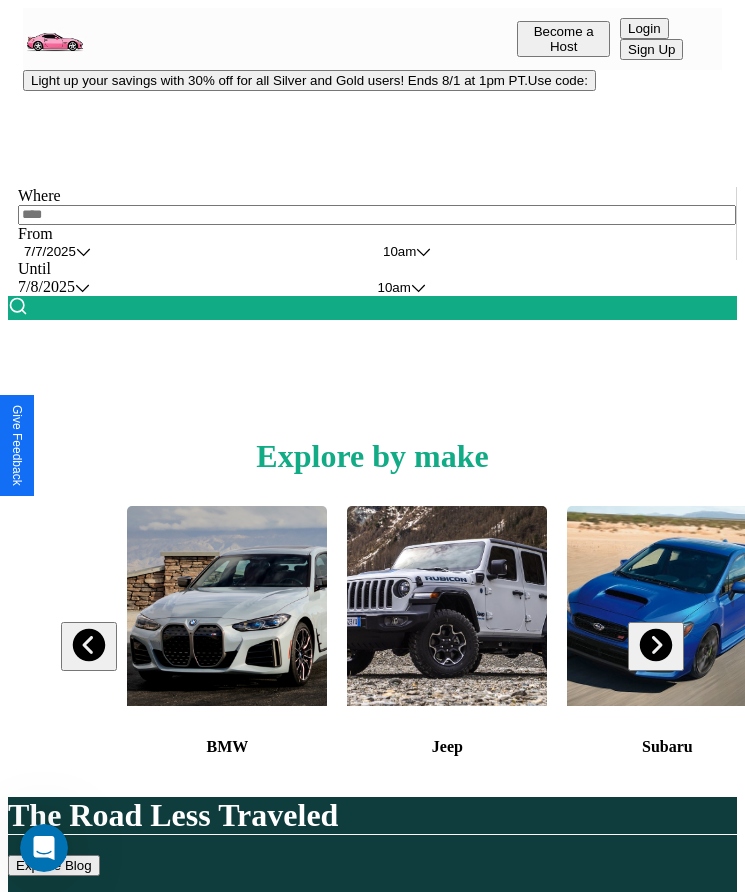 click on "Light up your savings with 30% off for all Silver and Gold users! Ends 8/1 at 1pm PT.  Use code:" at bounding box center (309, 80) 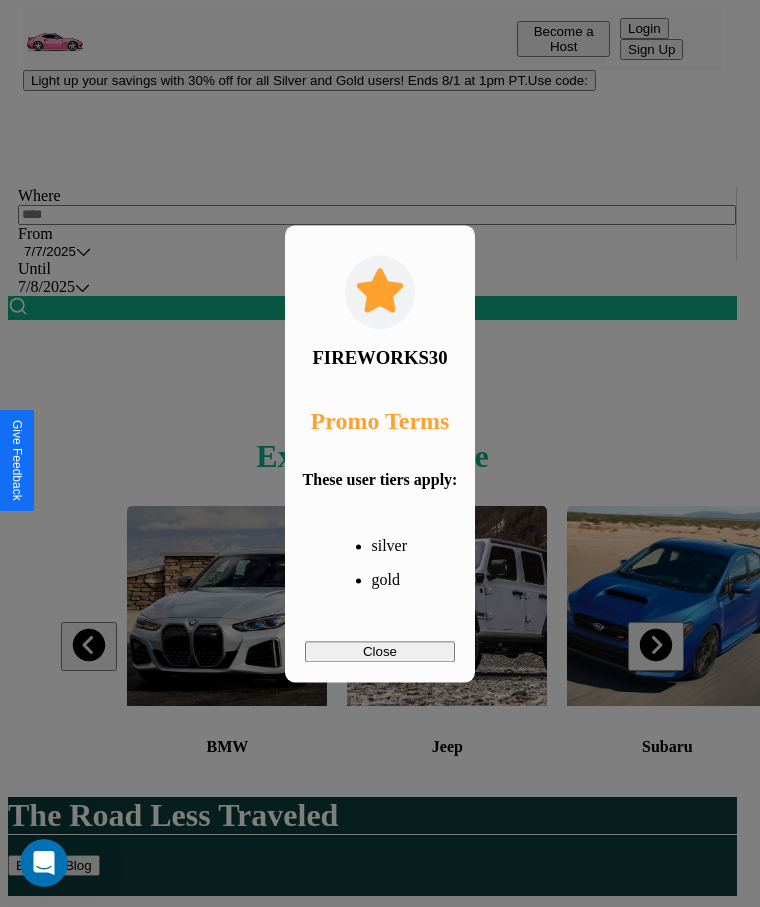 click on "Close" at bounding box center (380, 651) 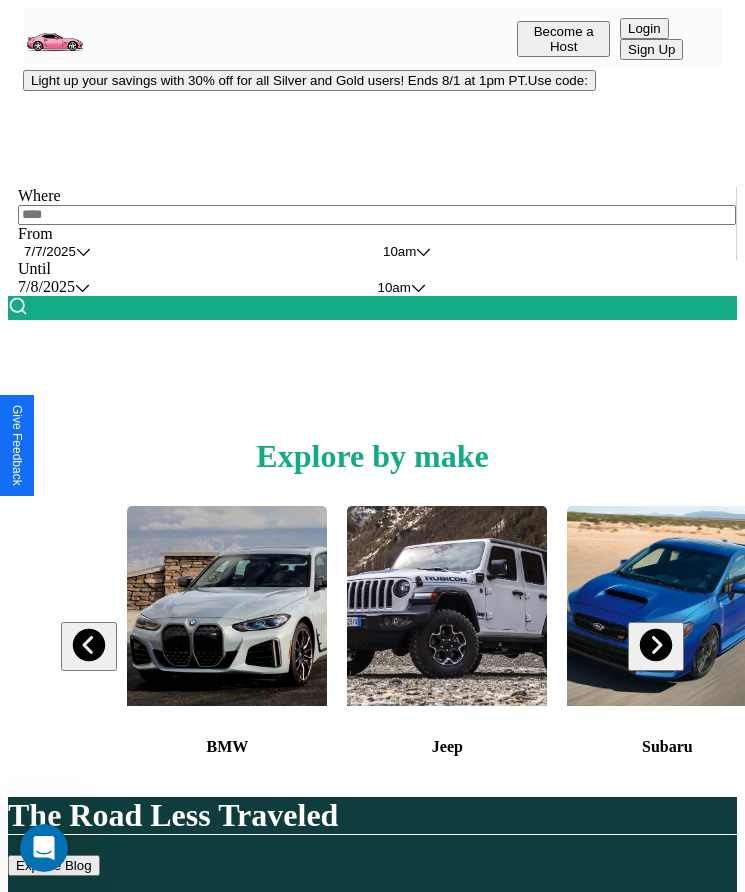 click at bounding box center [377, 215] 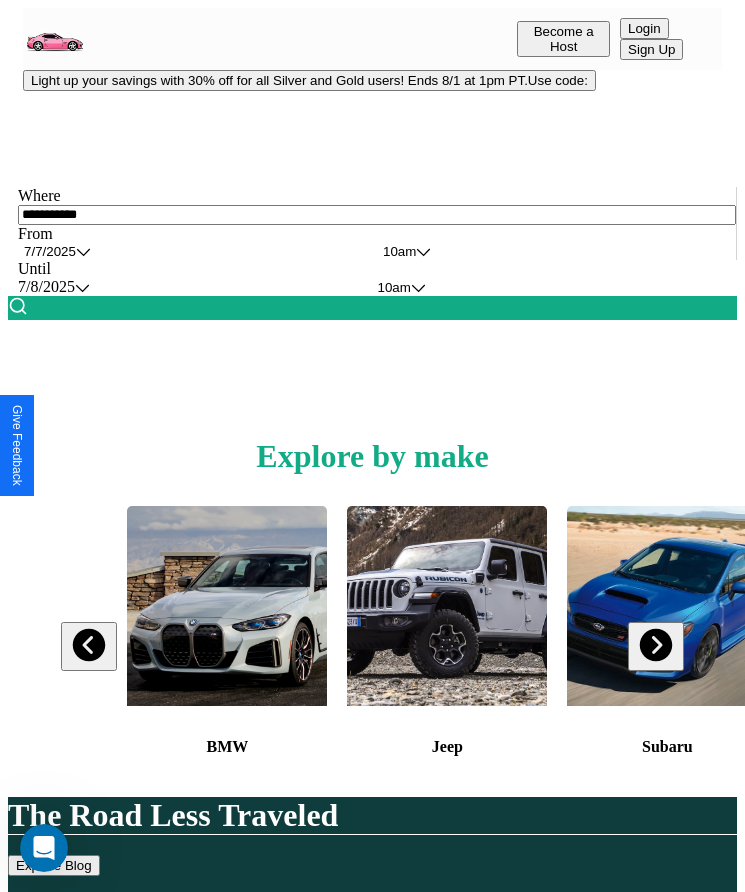 type on "**********" 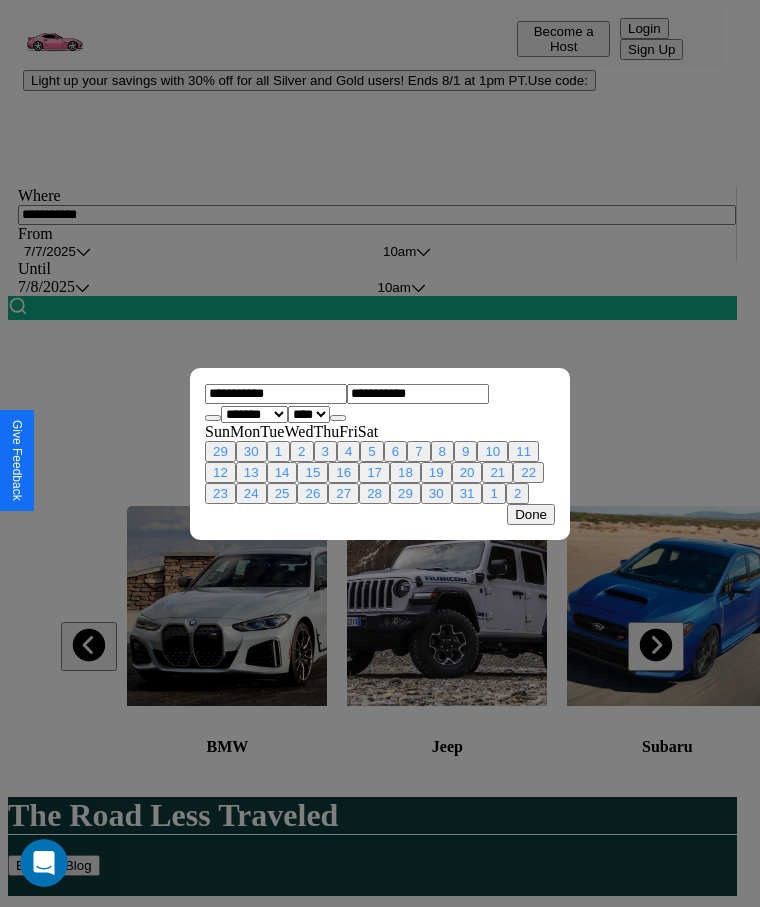 click on "******* ******** ***** ***** *** **** **** ****** ********* ******* ******** ********" at bounding box center (254, 414) 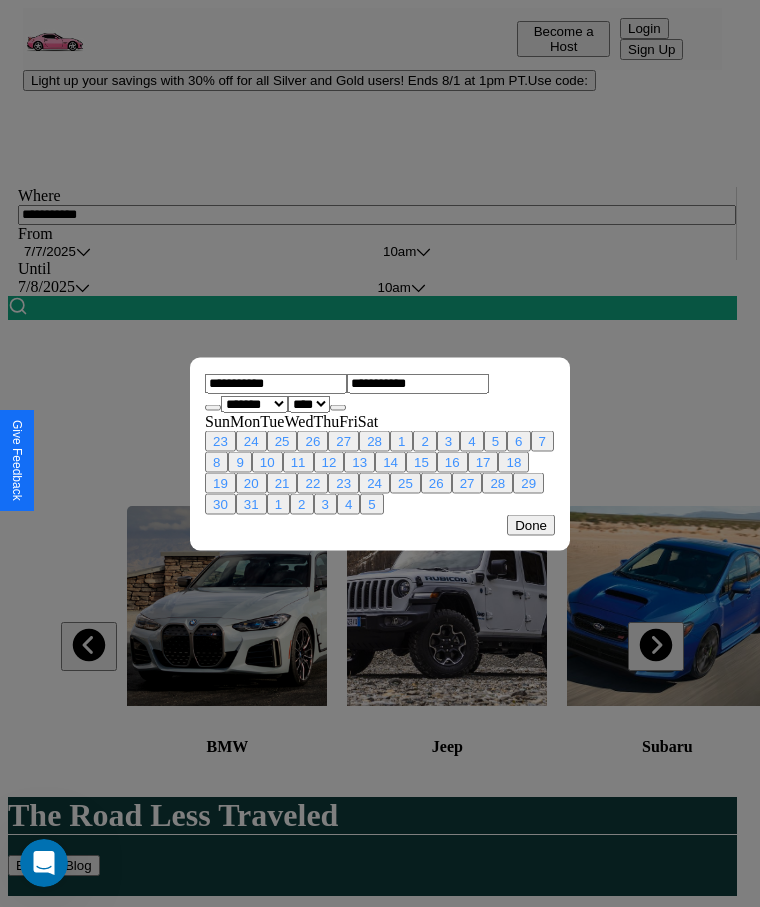 click on "**** **** **** **** **** **** **** **** **** **** **** **** **** **** **** **** **** **** **** **** **** **** **** **** **** **** **** **** **** **** **** **** **** **** **** **** **** **** **** **** **** **** **** **** **** **** **** **** **** **** **** **** **** **** **** **** **** **** **** **** **** **** **** **** **** **** **** **** **** **** **** **** **** **** **** **** **** **** **** **** **** **** **** **** **** **** **** **** **** **** **** **** **** **** **** **** **** **** **** **** **** **** **** **** **** **** **** **** **** **** **** **** **** **** **** **** **** **** **** **** ****" at bounding box center (309, 403) 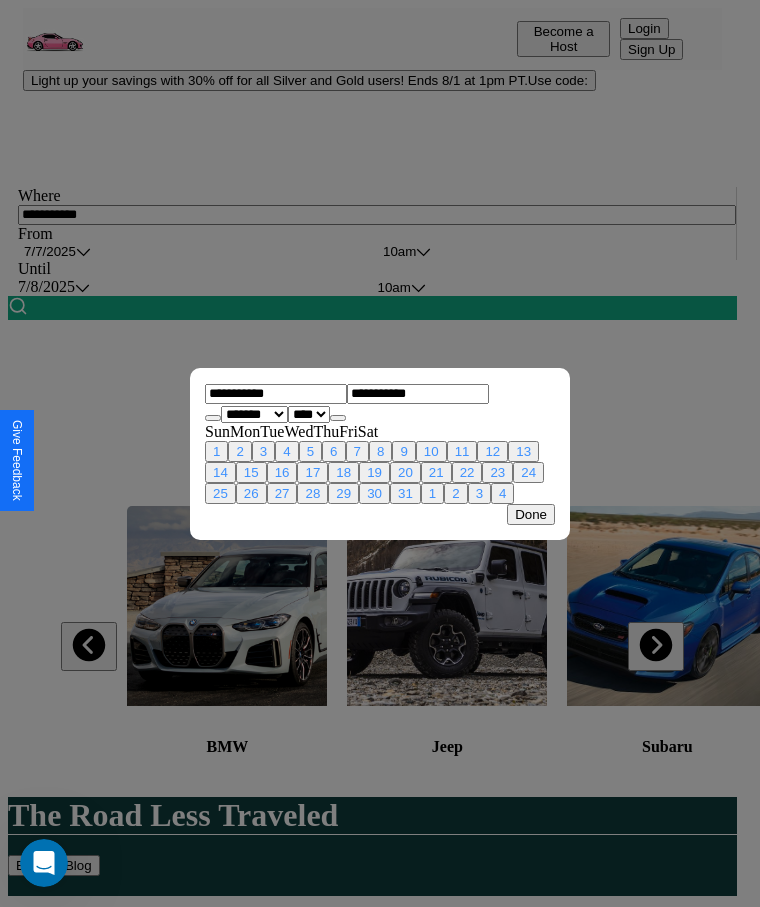 click on "10" at bounding box center (431, 451) 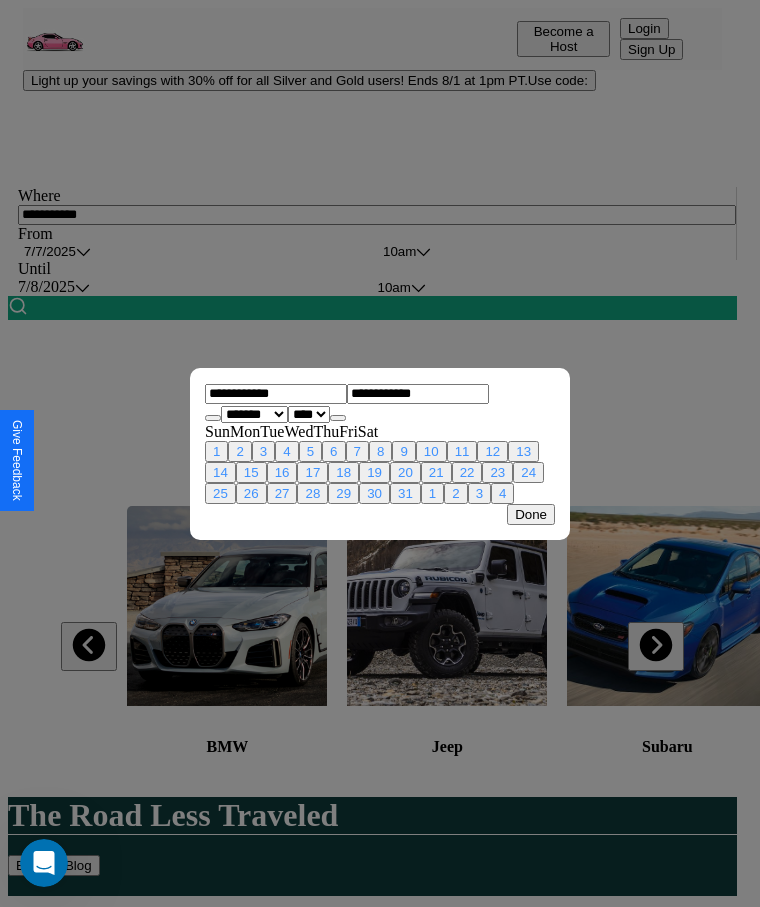 click on "18" at bounding box center (343, 472) 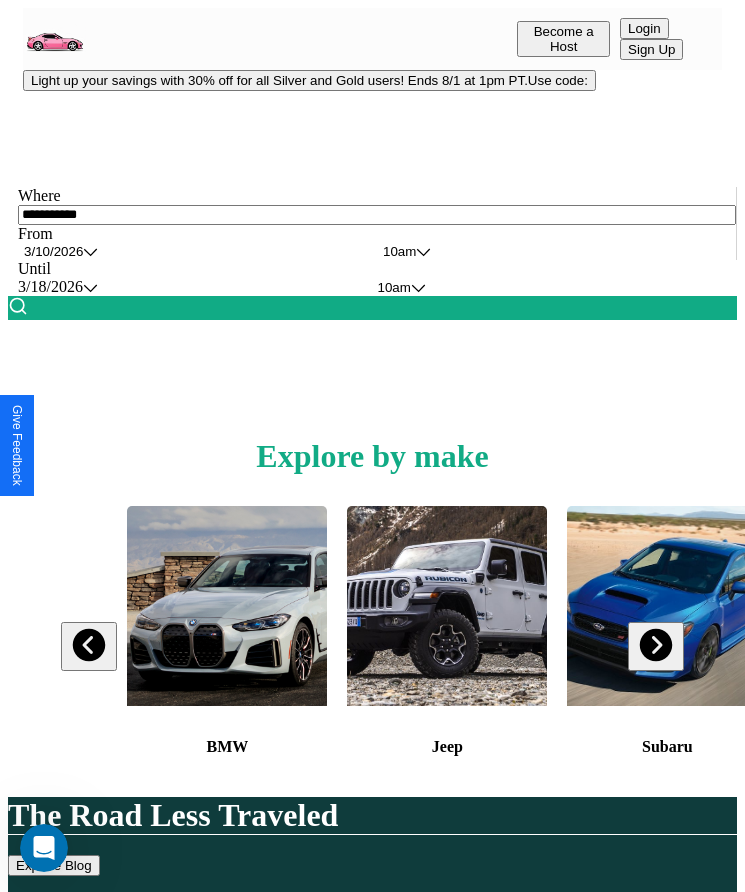 click on "10am" at bounding box center (399, 251) 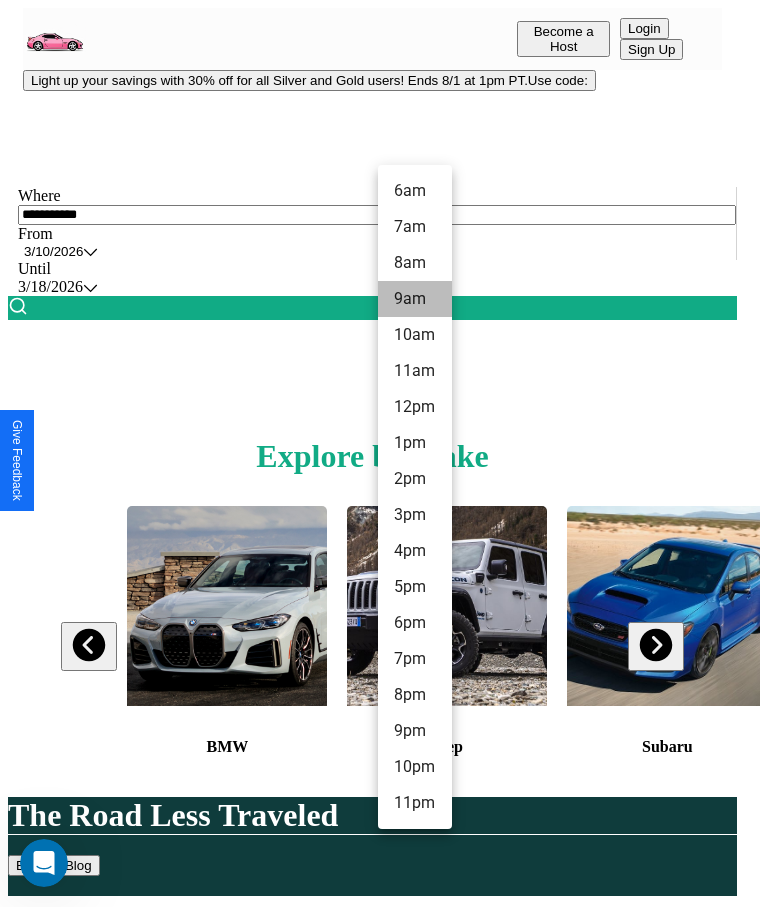 click on "9am" at bounding box center (415, 299) 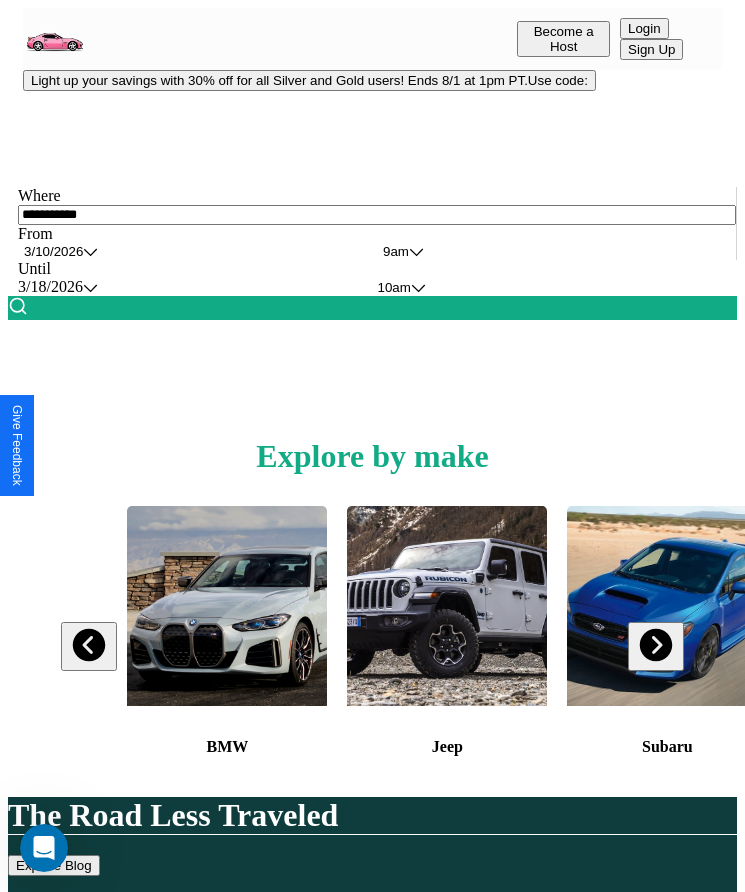 click on "10am" at bounding box center [396, 251] 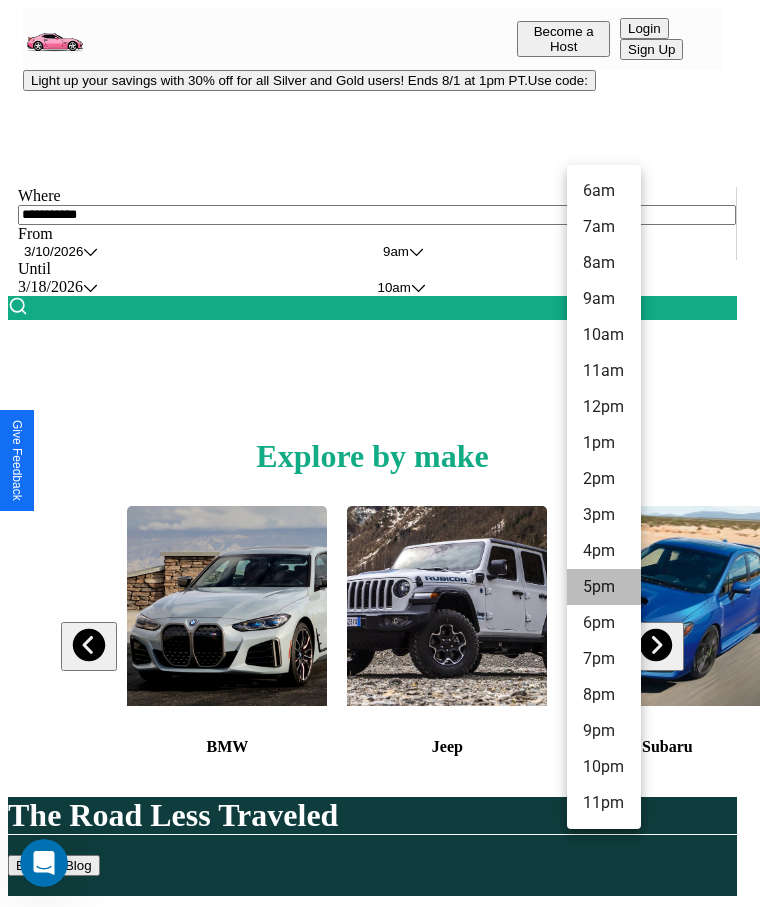 click on "5pm" at bounding box center (604, 587) 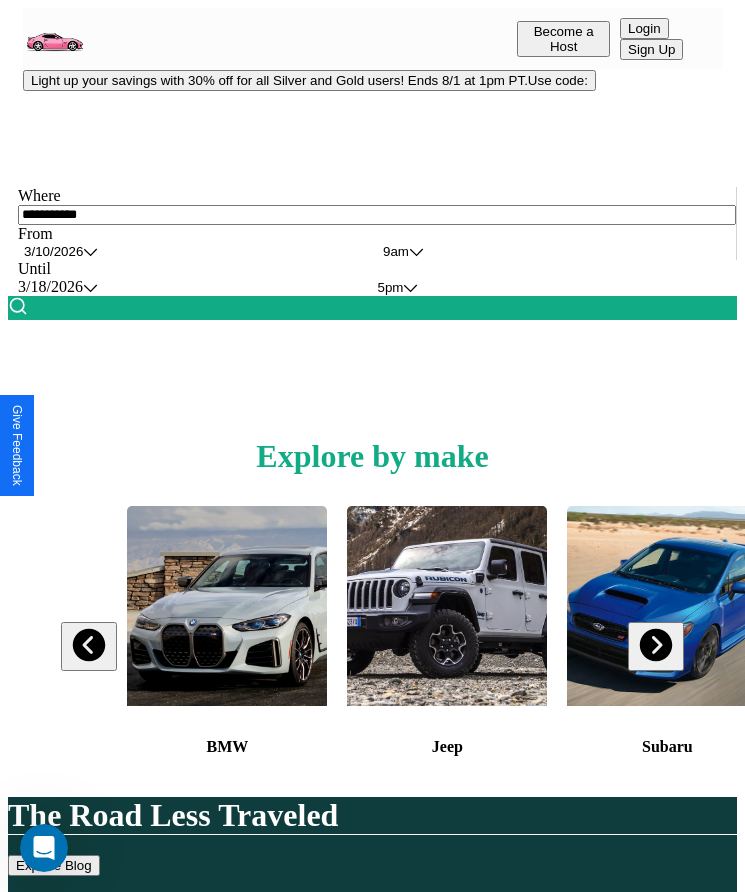 click at bounding box center [18, 306] 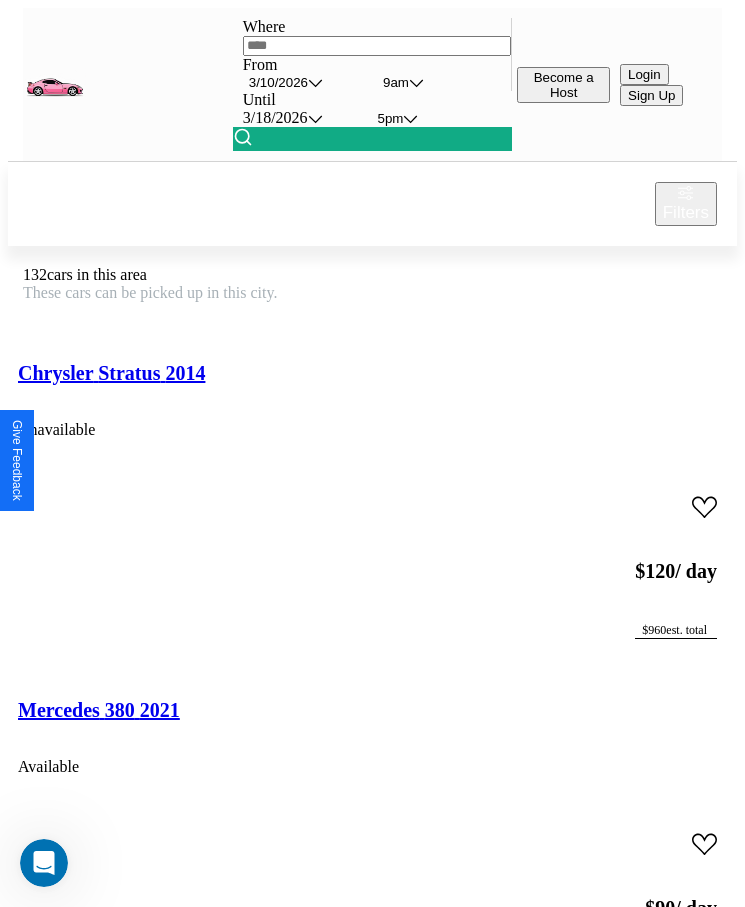 scroll, scrollTop: 41, scrollLeft: 0, axis: vertical 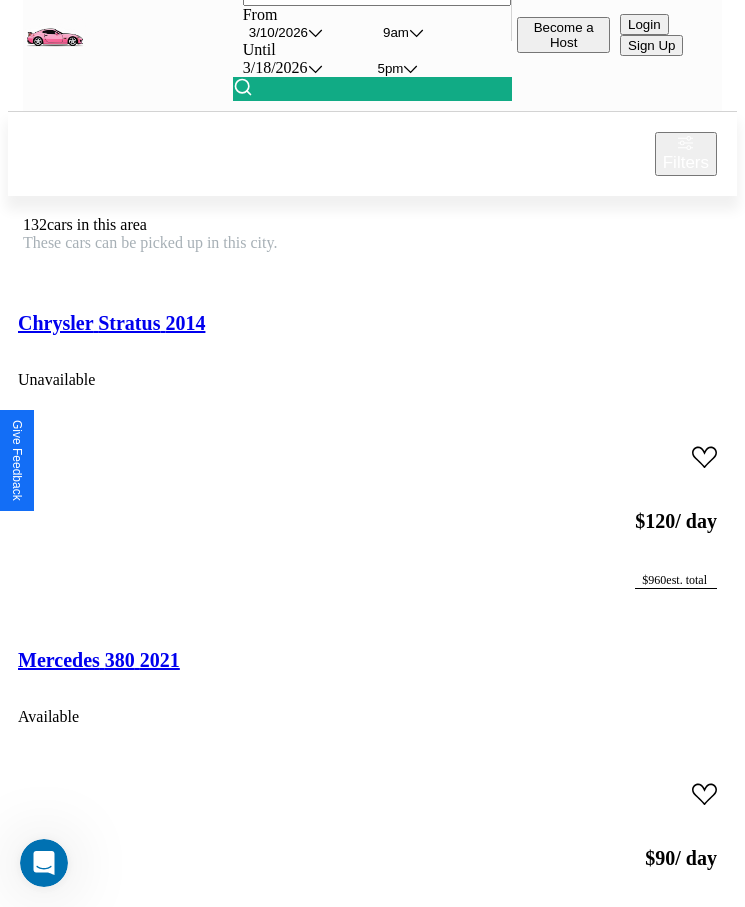 click on "Dodge   Rampage   2016" at bounding box center (111, 36719) 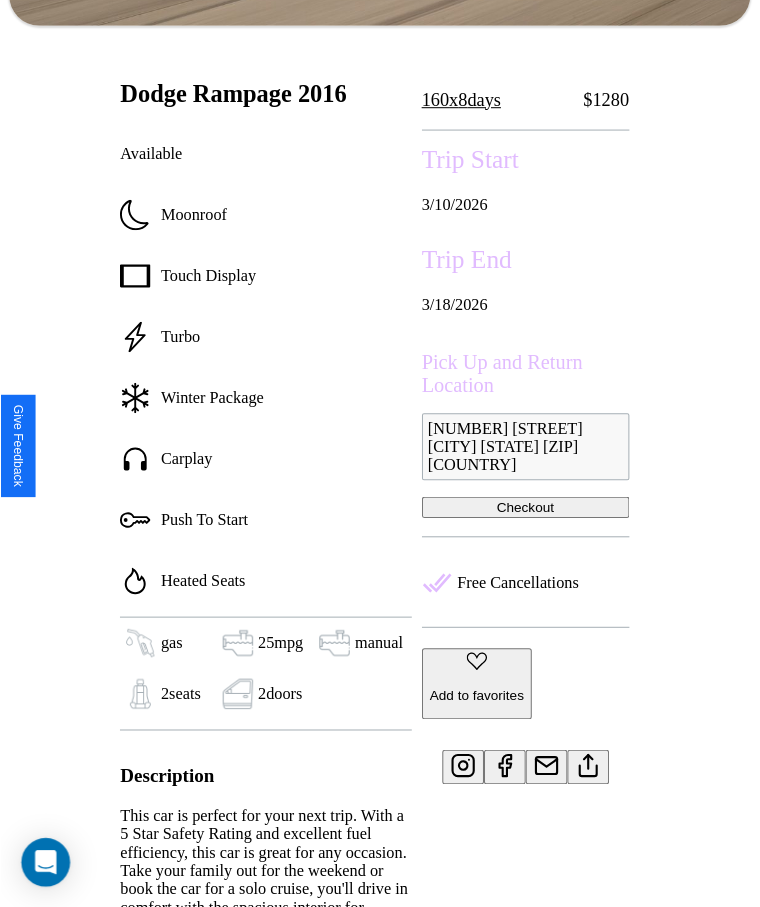 scroll, scrollTop: 574, scrollLeft: 0, axis: vertical 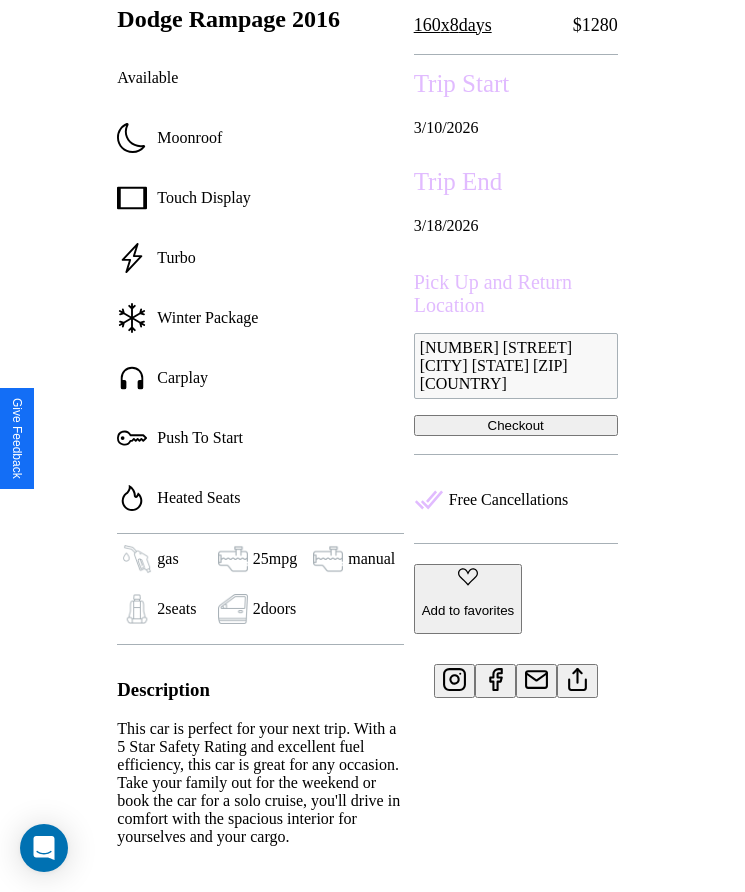 click on "Add to favorites" at bounding box center (468, 610) 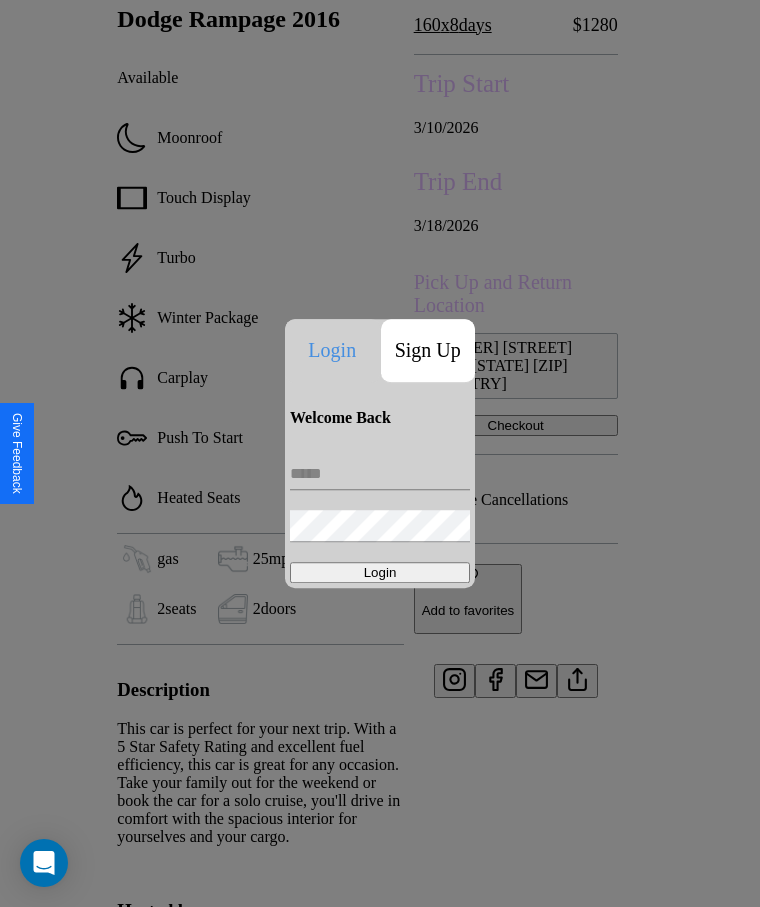 click on "Login" at bounding box center (380, 515) 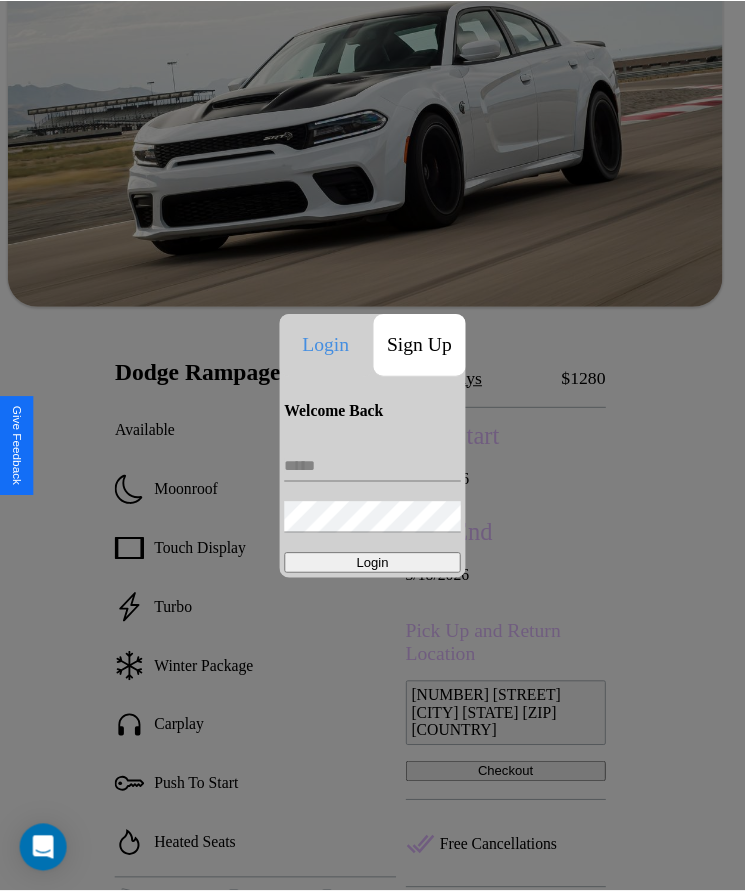 scroll, scrollTop: 147, scrollLeft: 0, axis: vertical 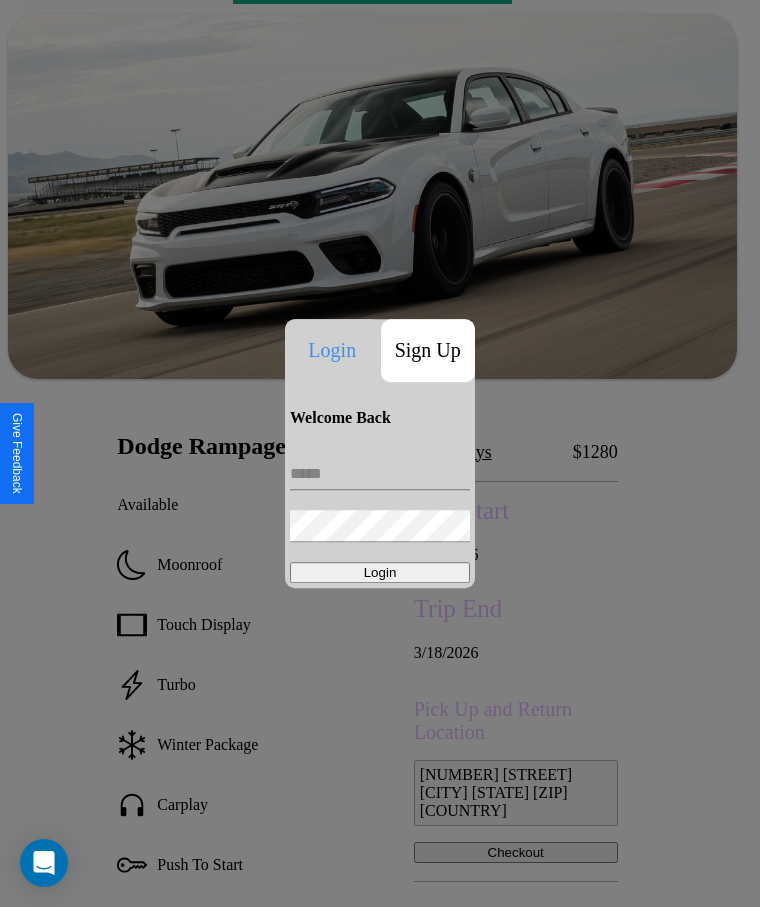 click at bounding box center [380, 453] 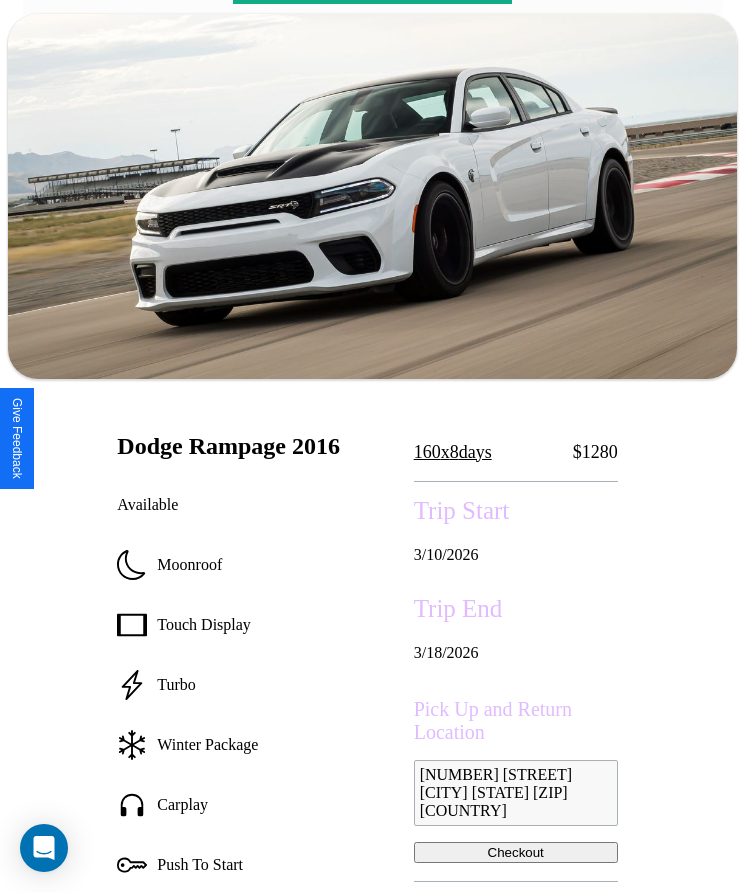 scroll, scrollTop: 0, scrollLeft: 0, axis: both 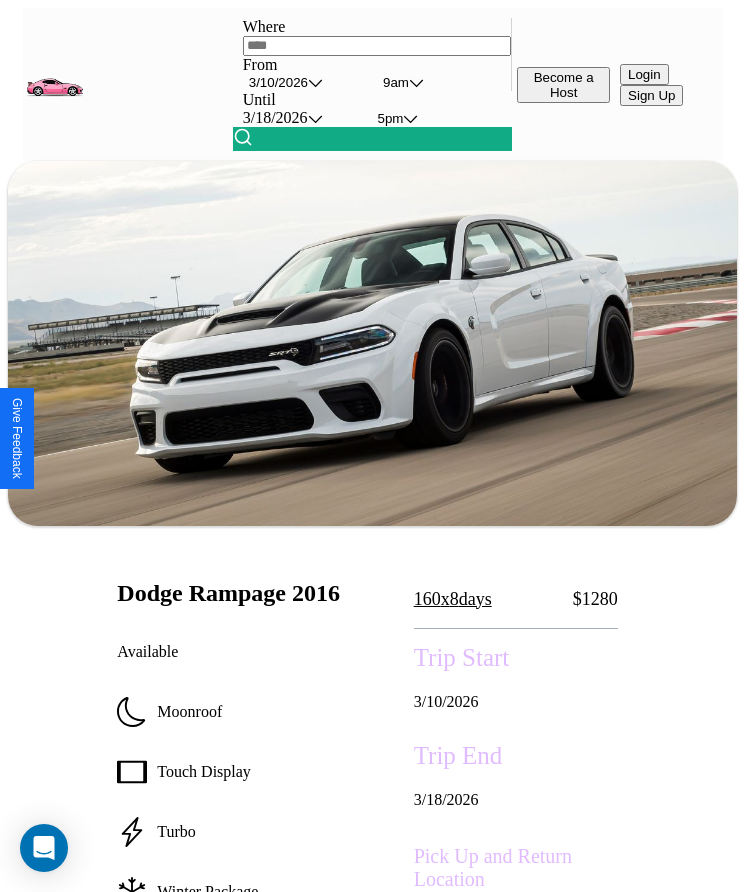 click on "3 / 10 / 2026" at bounding box center [278, 82] 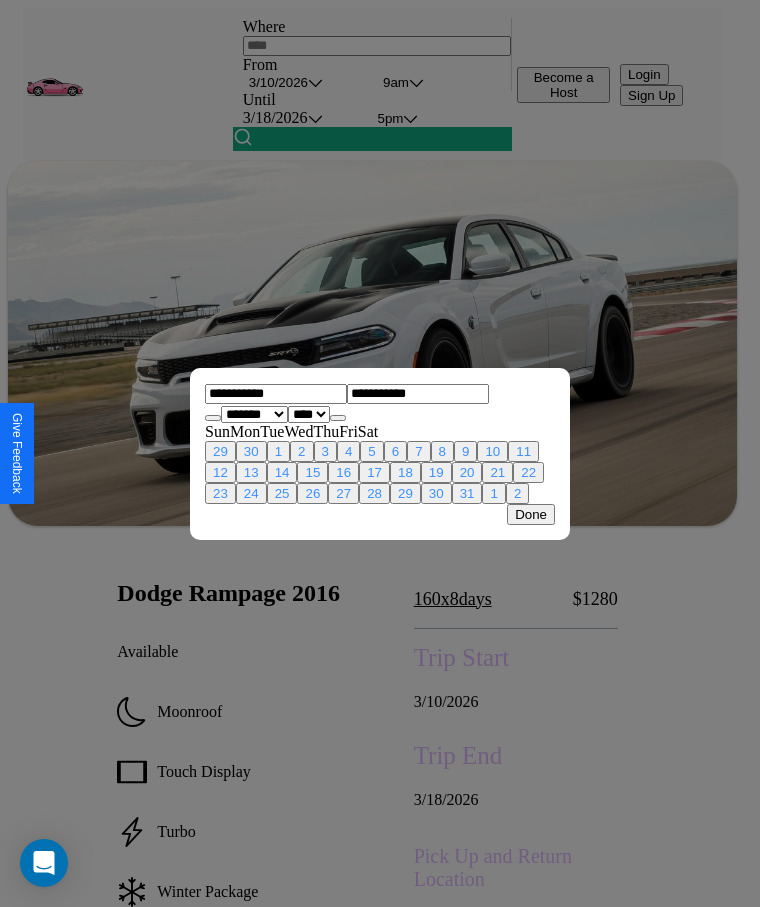 click on "******* ******** ***** ***** *** **** **** ****** ********* ******* ******** ********" at bounding box center (254, 414) 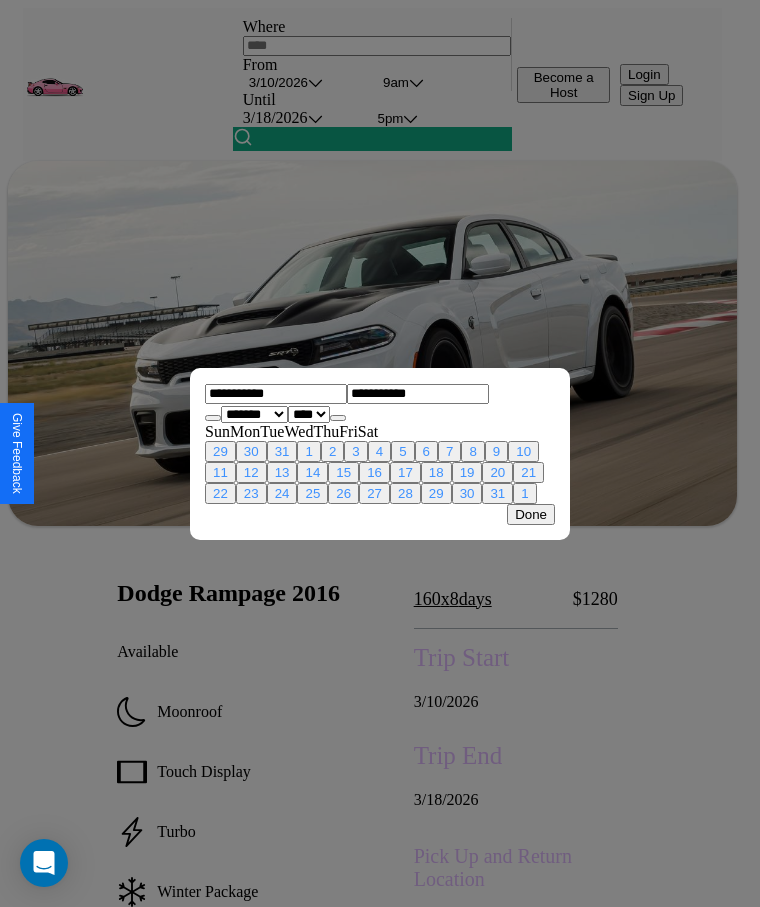 click on "**** **** **** **** **** **** **** **** **** **** **** **** **** **** **** **** **** **** **** **** **** **** **** **** **** **** **** **** **** **** **** **** **** **** **** **** **** **** **** **** **** **** **** **** **** **** **** **** **** **** **** **** **** **** **** **** **** **** **** **** **** **** **** **** **** **** **** **** **** **** **** **** **** **** **** **** **** **** **** **** **** **** **** **** **** **** **** **** **** **** **** **** **** **** **** **** **** **** **** **** **** **** **** **** **** **** **** **** **** **** **** **** **** **** **** **** **** **** **** **** ****" at bounding box center (309, 414) 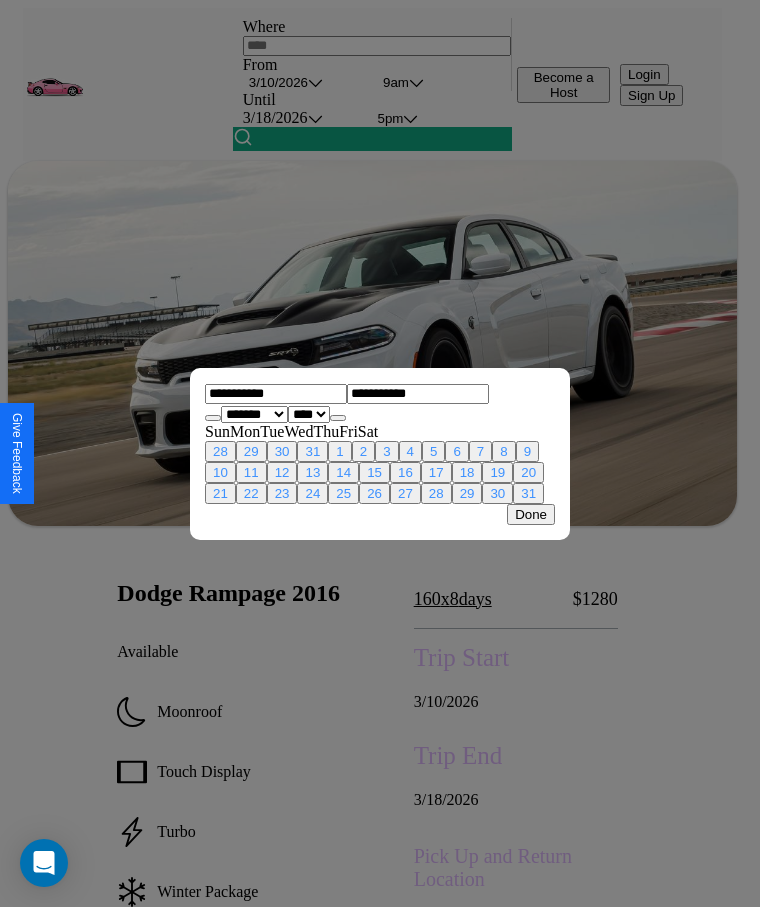 click on "13" at bounding box center (312, 472) 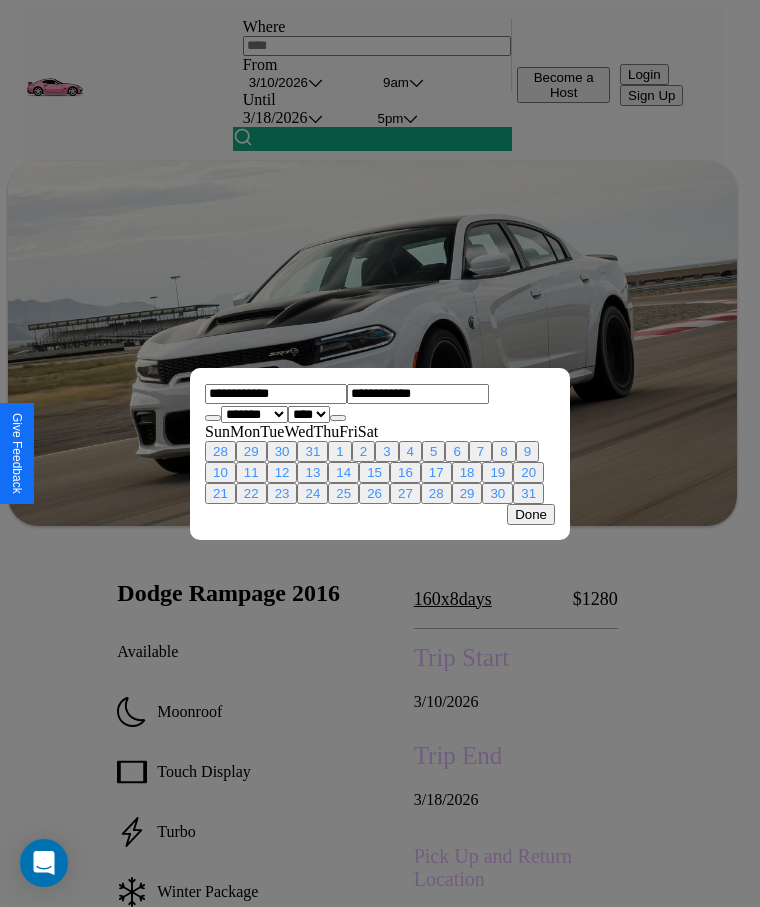 click on "23" at bounding box center [282, 493] 